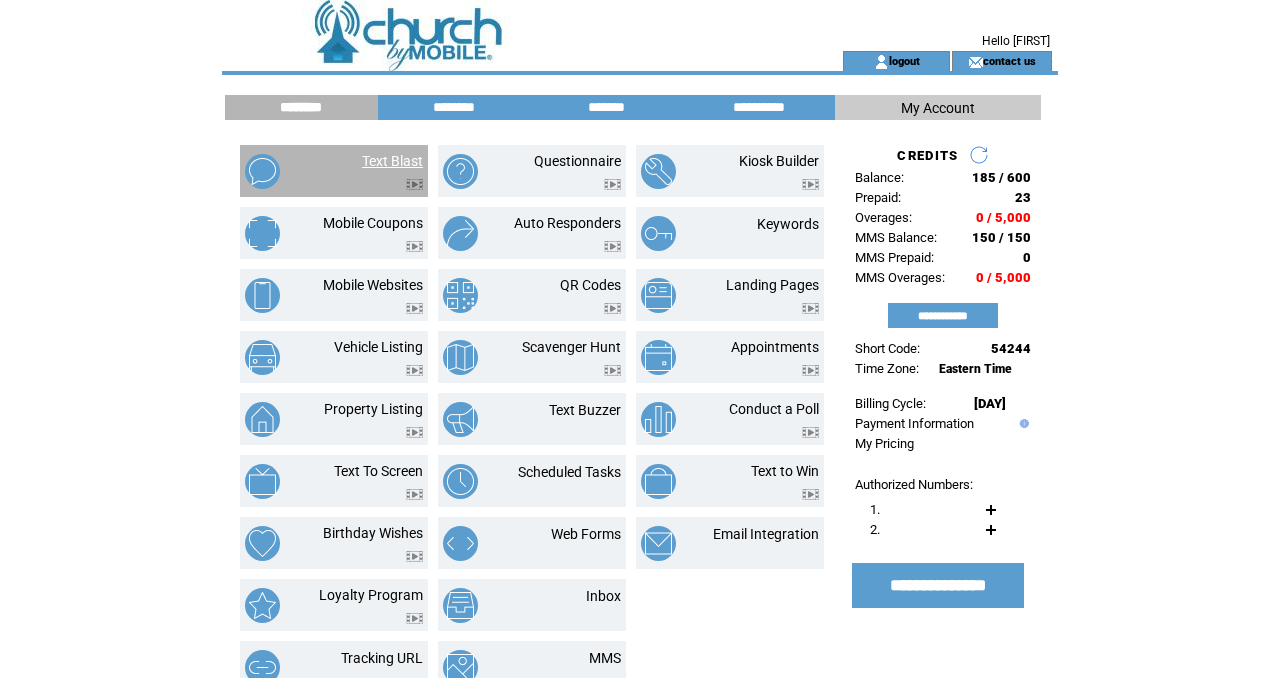 scroll, scrollTop: 0, scrollLeft: 0, axis: both 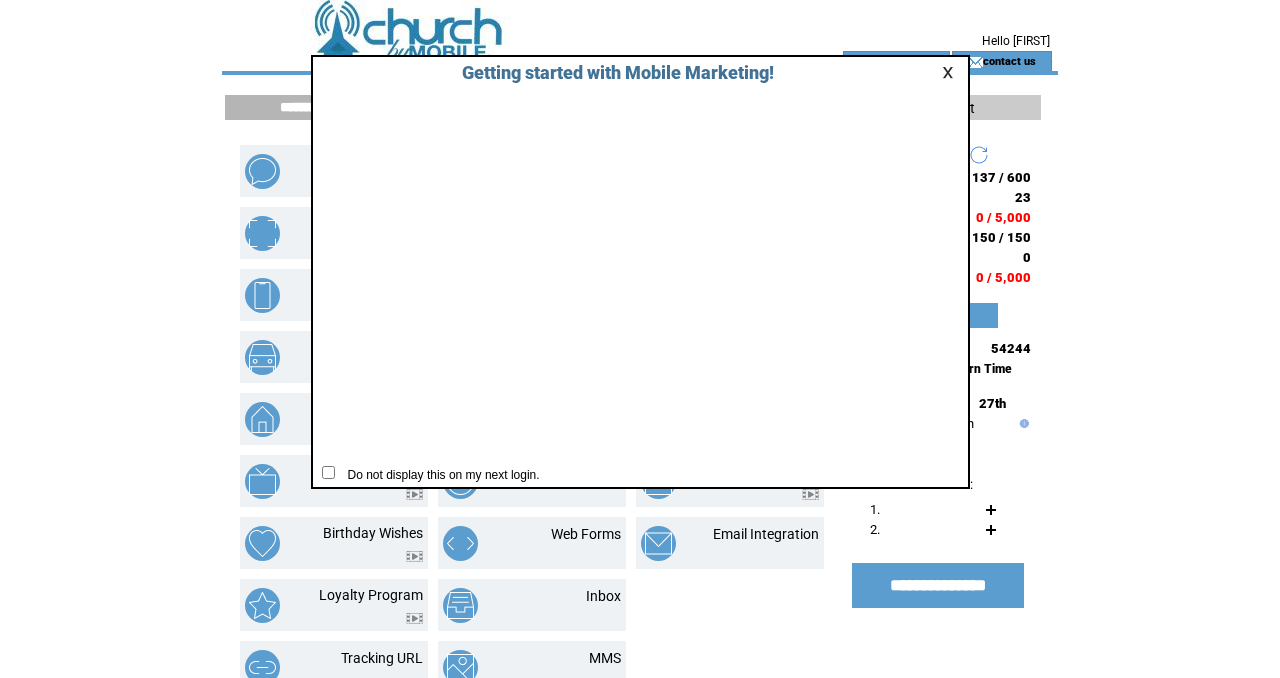 click at bounding box center (951, 72) 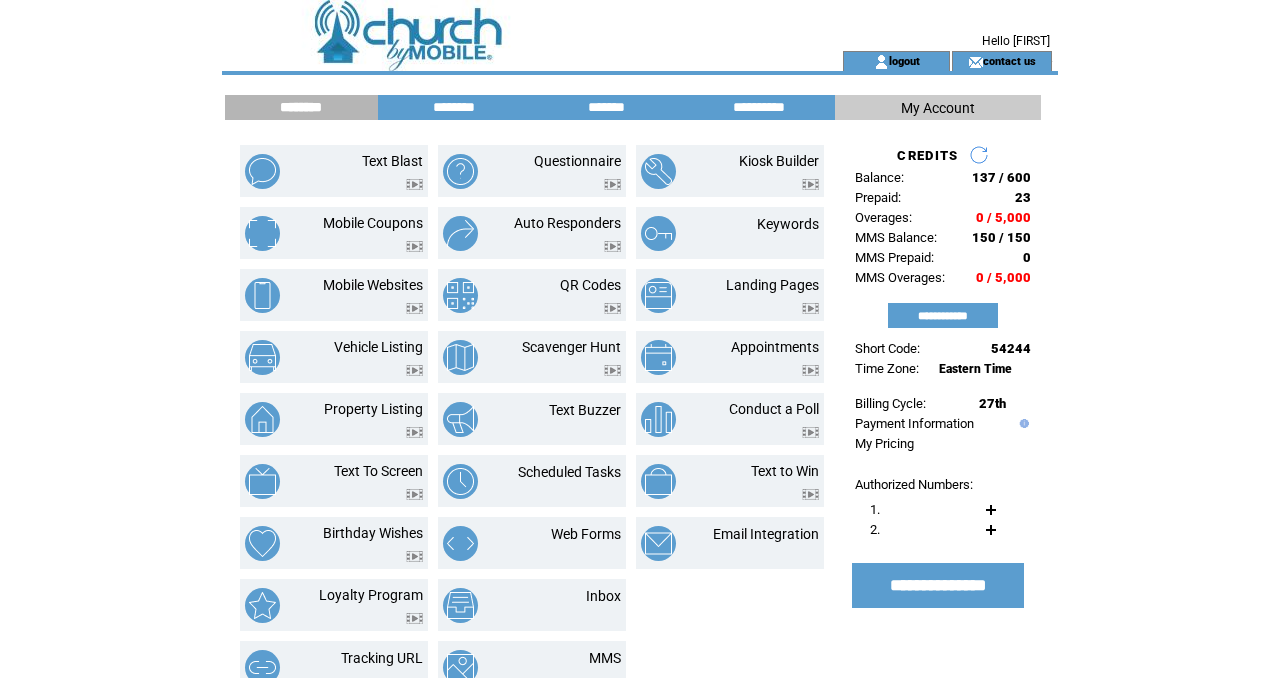 click on "logout" at bounding box center (896, 61) 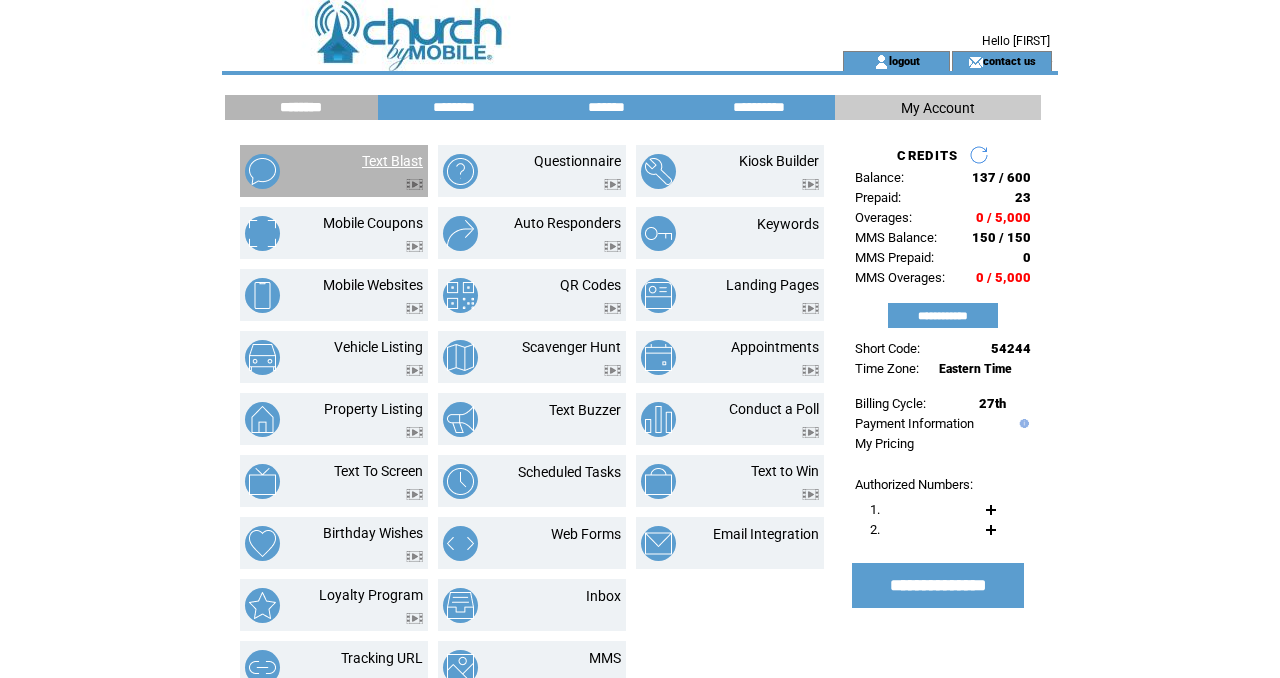 click on "Text Blast" at bounding box center [392, 161] 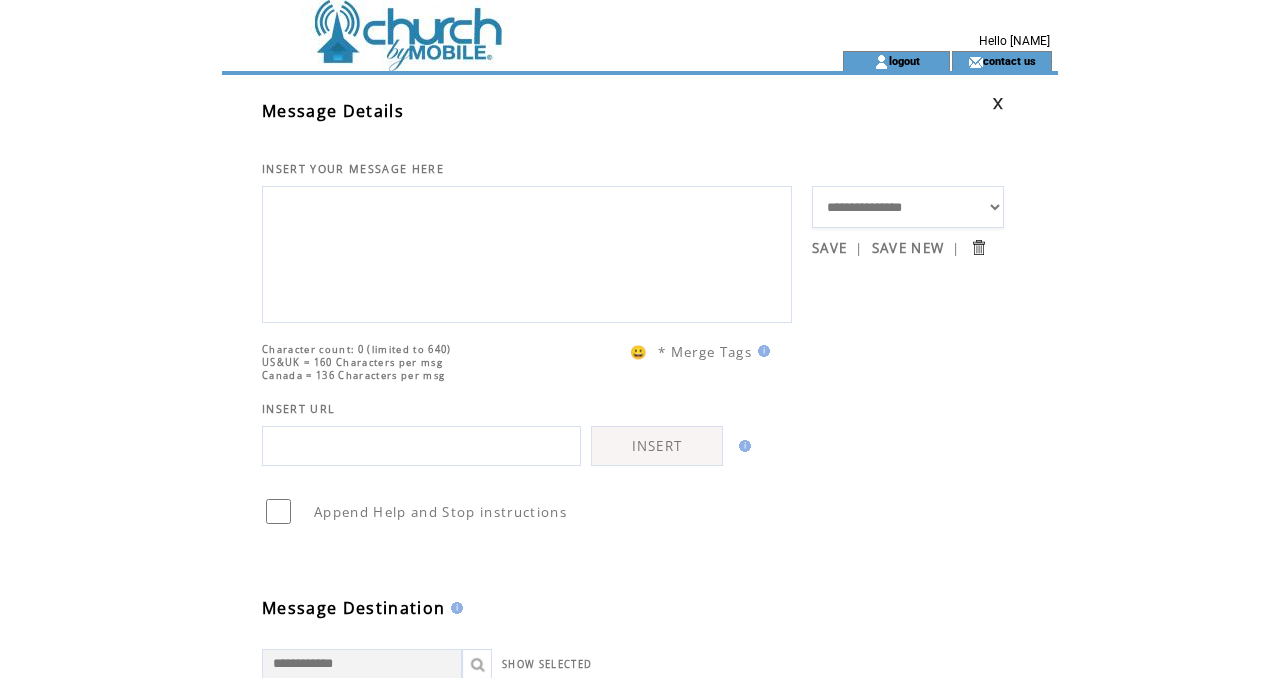 scroll, scrollTop: 0, scrollLeft: 0, axis: both 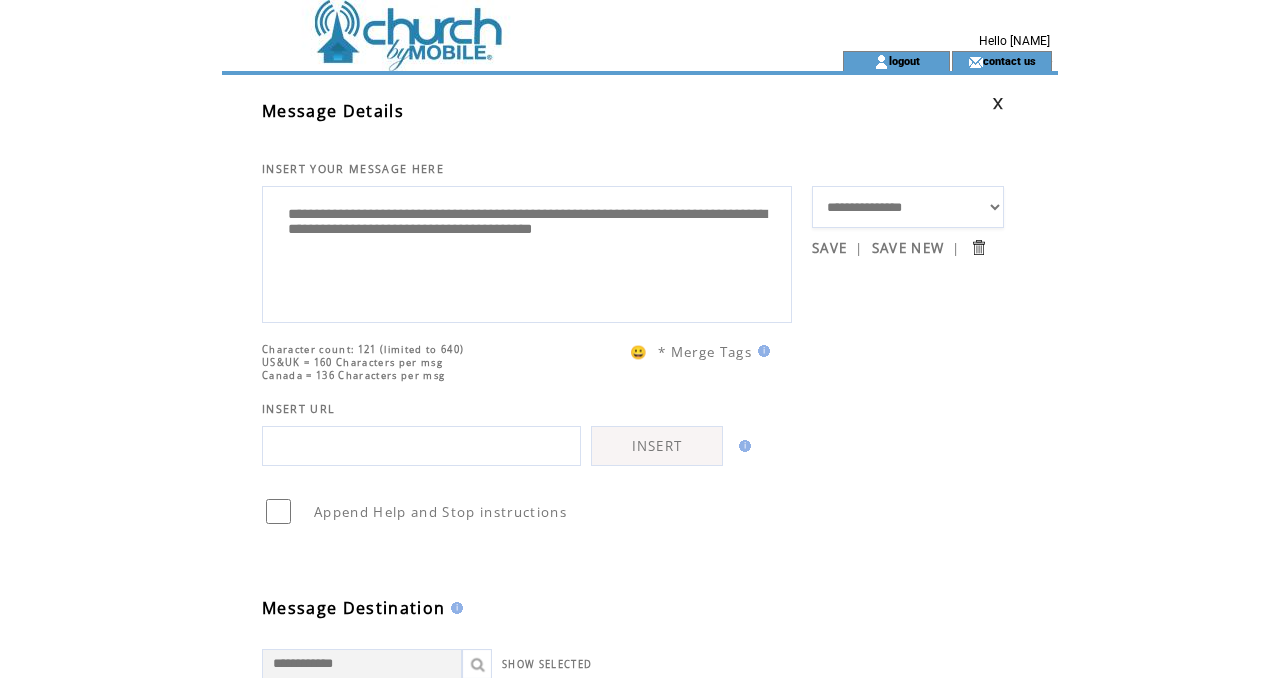 type on "**********" 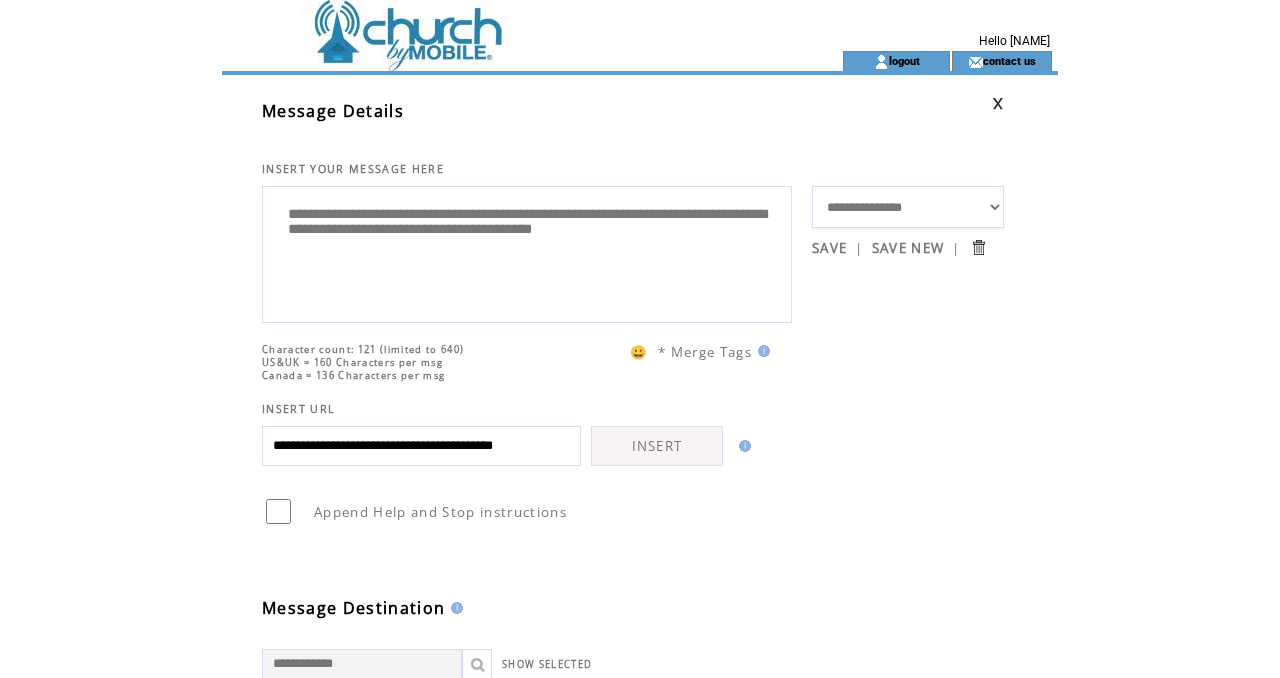 scroll, scrollTop: 0, scrollLeft: 48, axis: horizontal 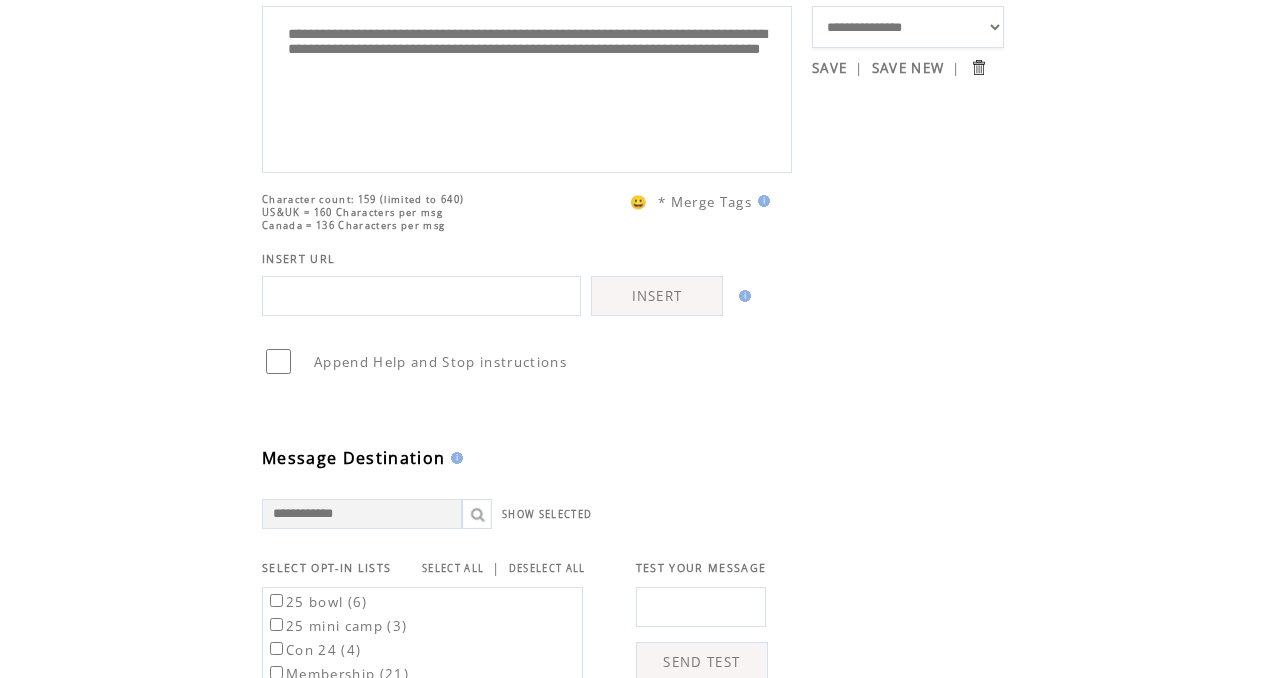 click on "SELECT ALL" at bounding box center [453, 568] 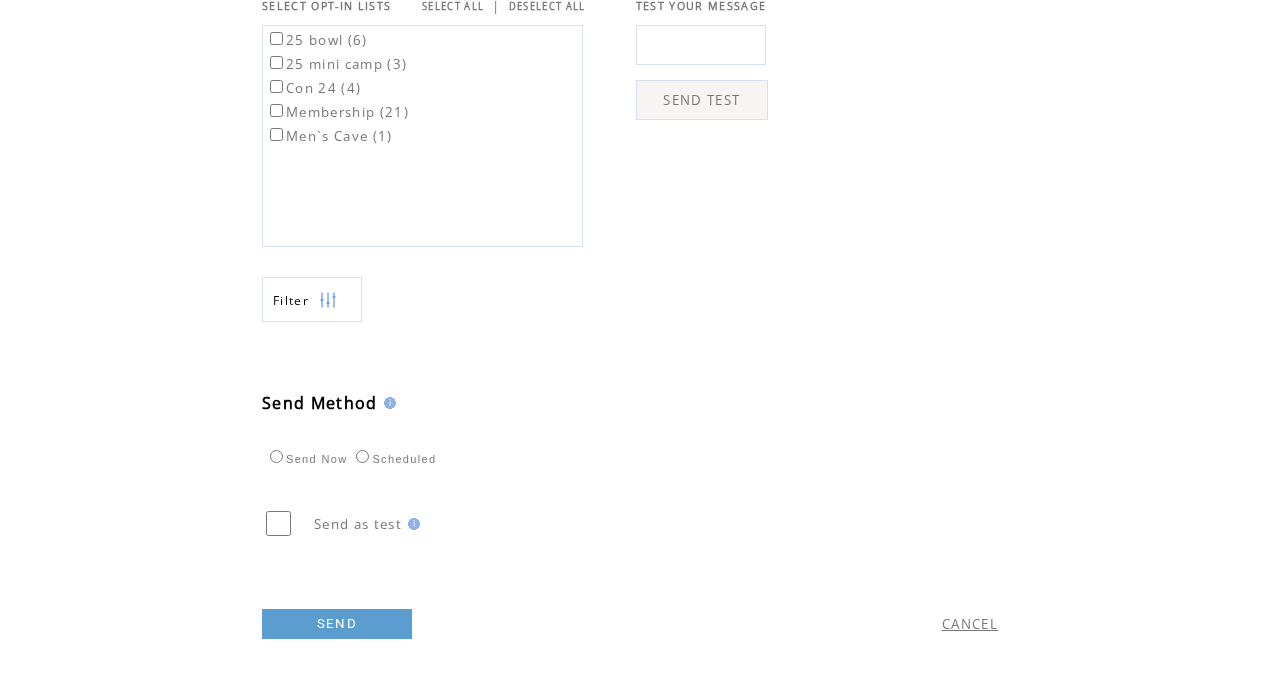 scroll, scrollTop: 745, scrollLeft: 0, axis: vertical 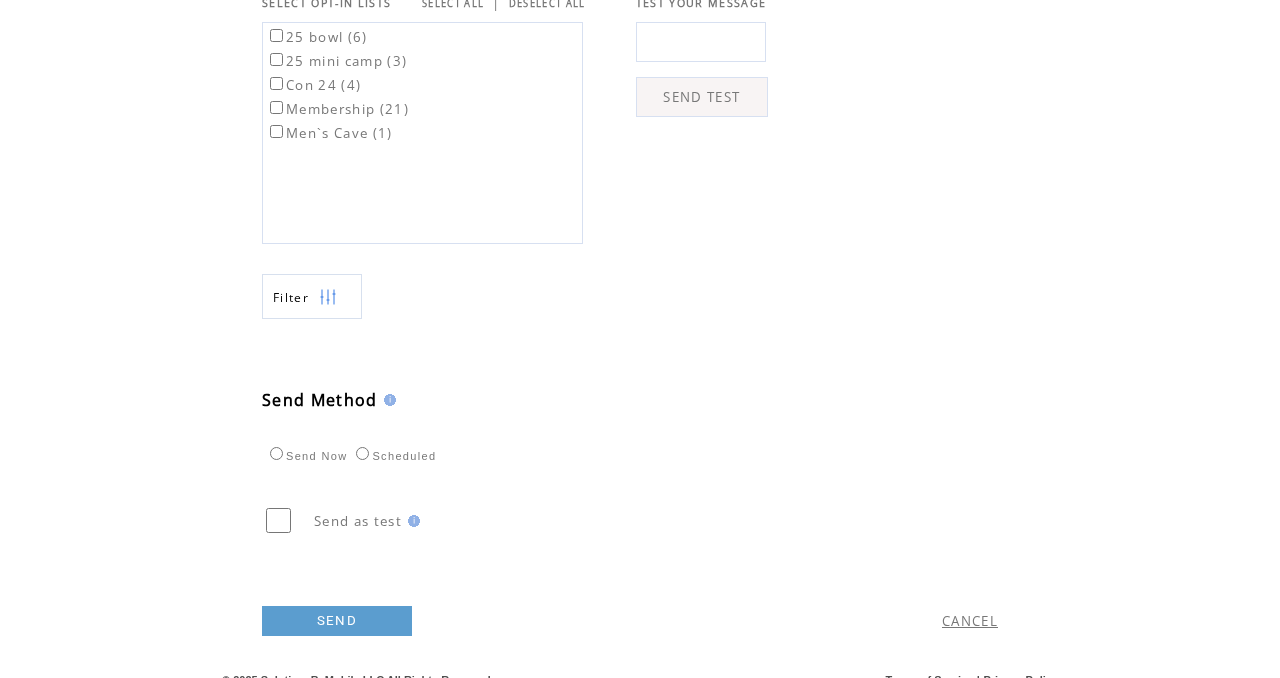 click on "SEND" at bounding box center [337, 621] 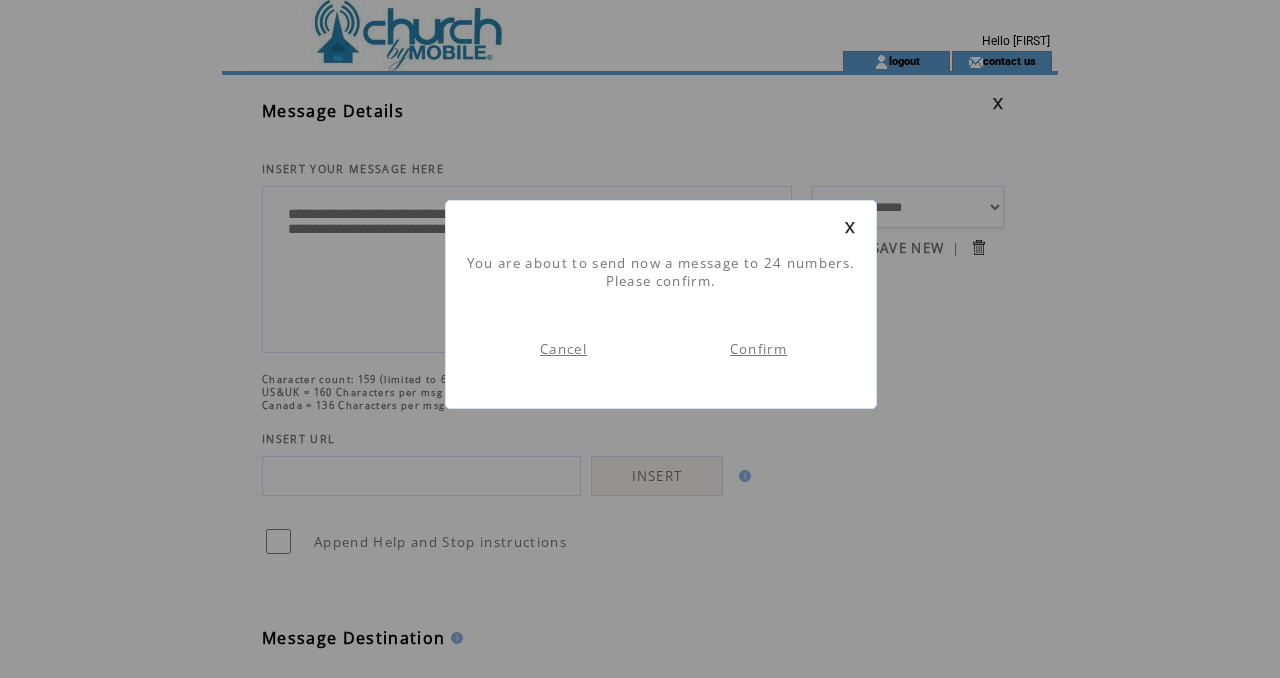 scroll, scrollTop: 1, scrollLeft: 0, axis: vertical 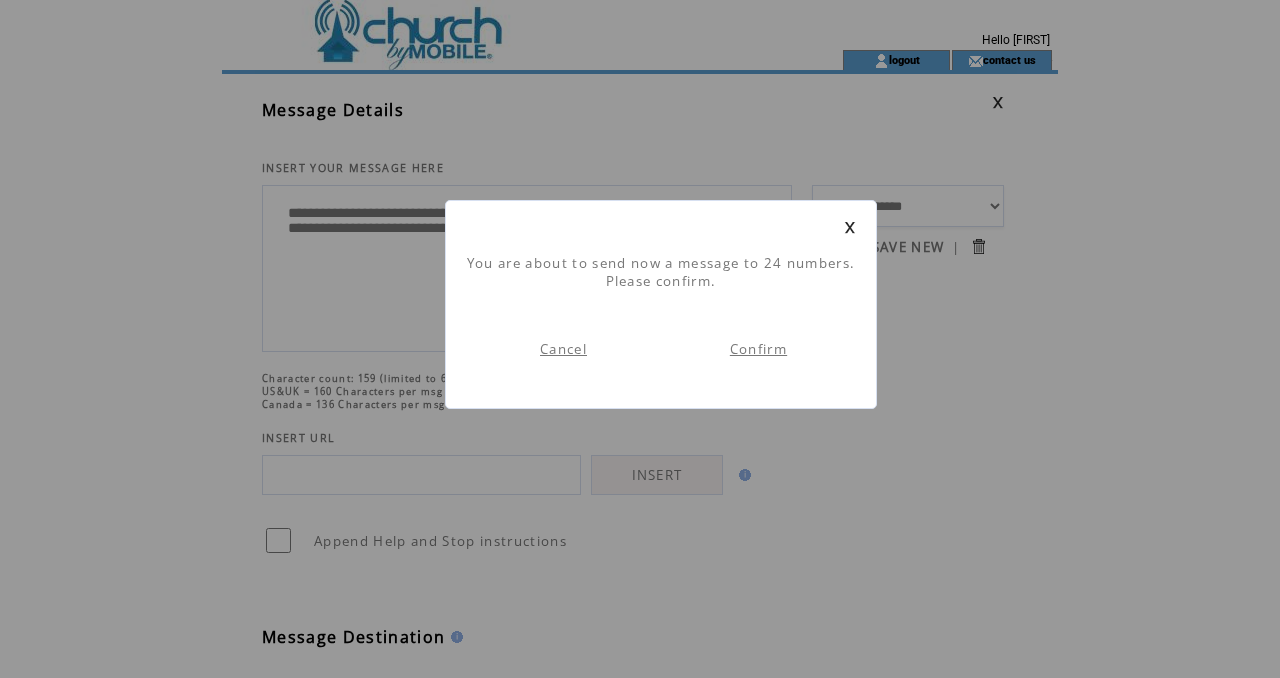 click on "Confirm" at bounding box center (758, 349) 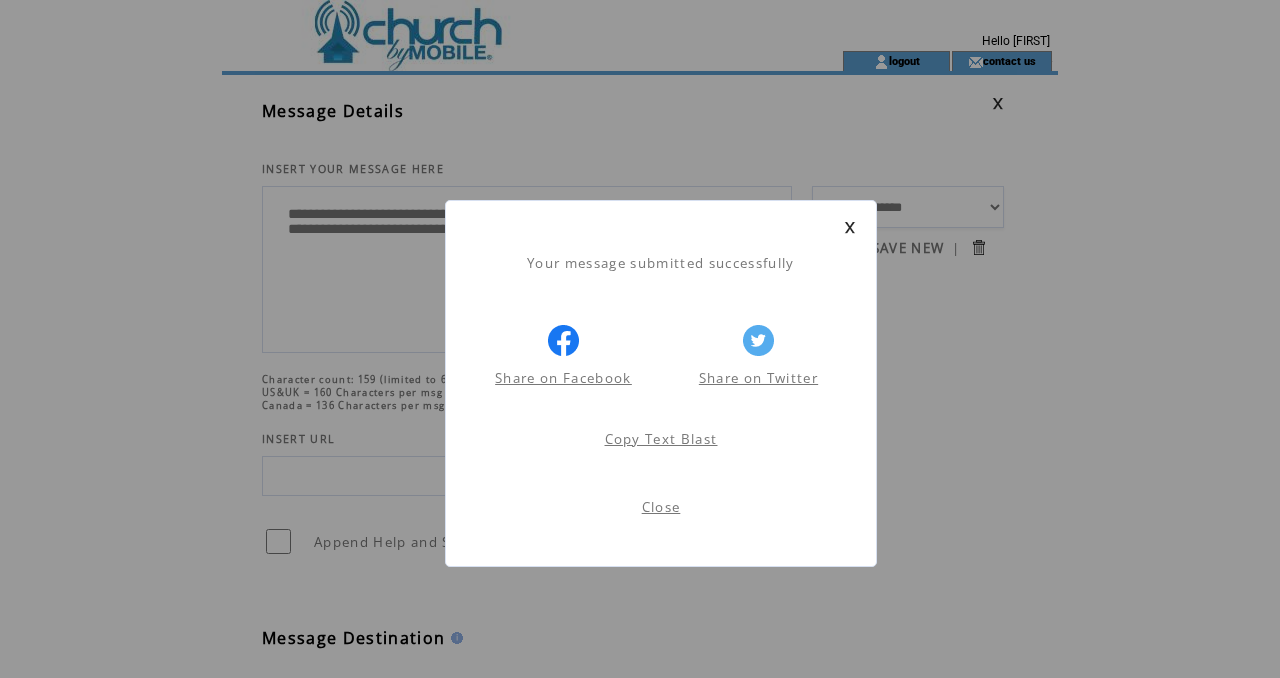 scroll, scrollTop: 1, scrollLeft: 0, axis: vertical 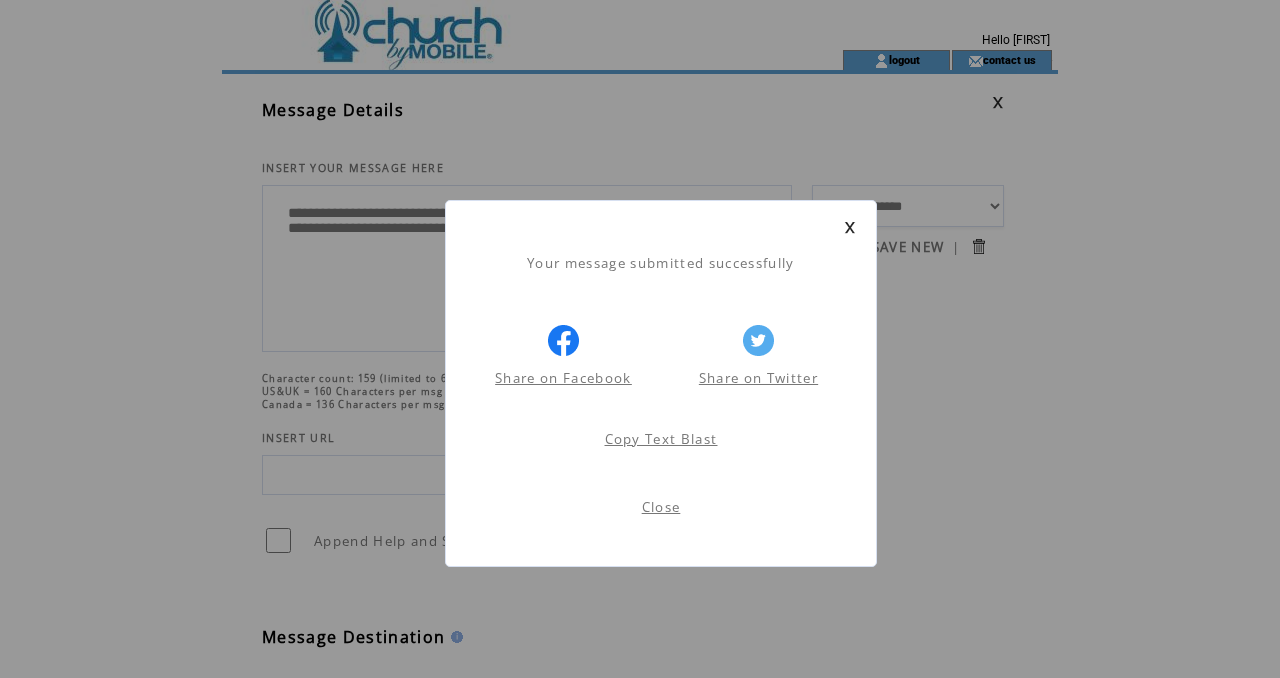click on "Close" at bounding box center (661, 507) 